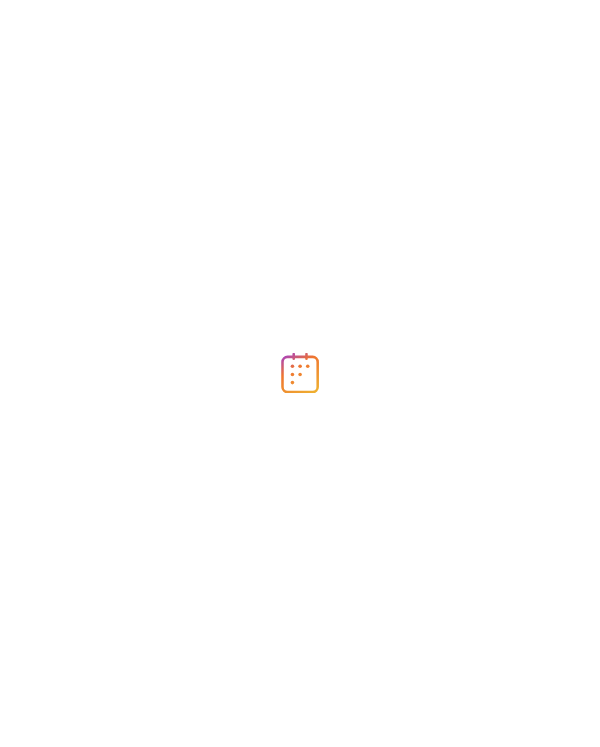 scroll, scrollTop: 0, scrollLeft: 0, axis: both 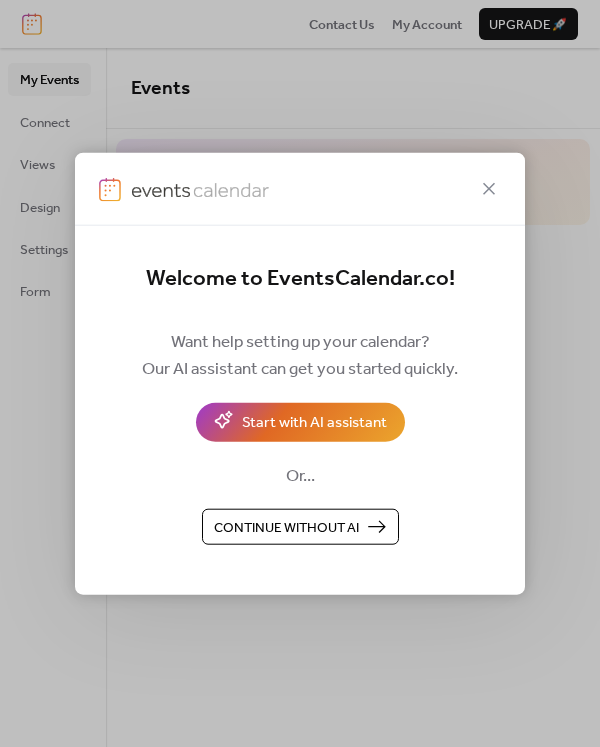 click on "Continue without AI" at bounding box center [286, 527] 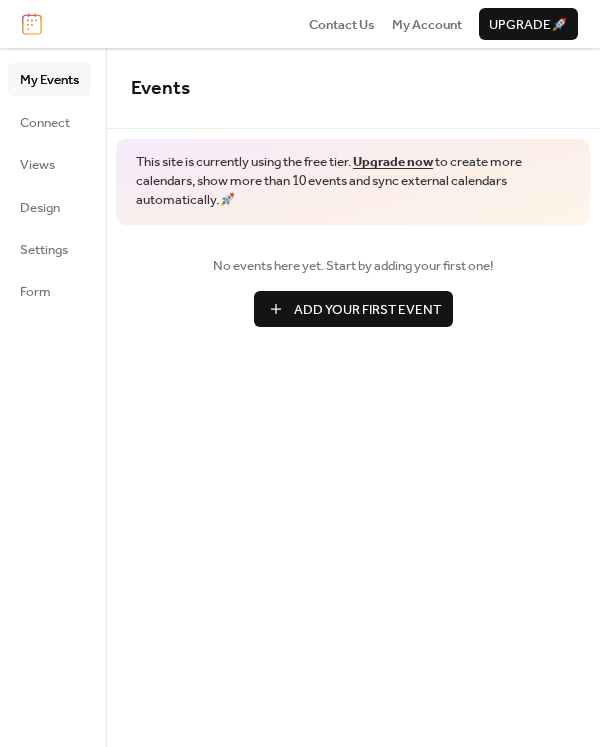 click on "Add Your First Event" at bounding box center (367, 310) 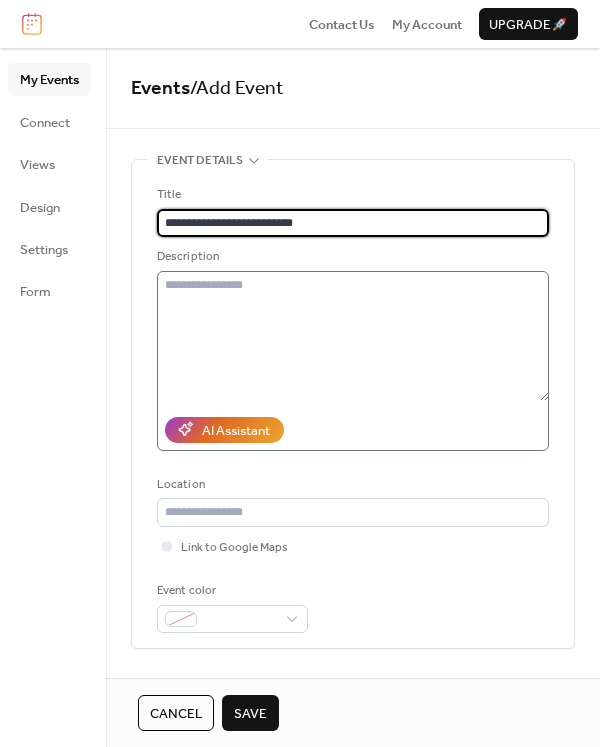 type on "**********" 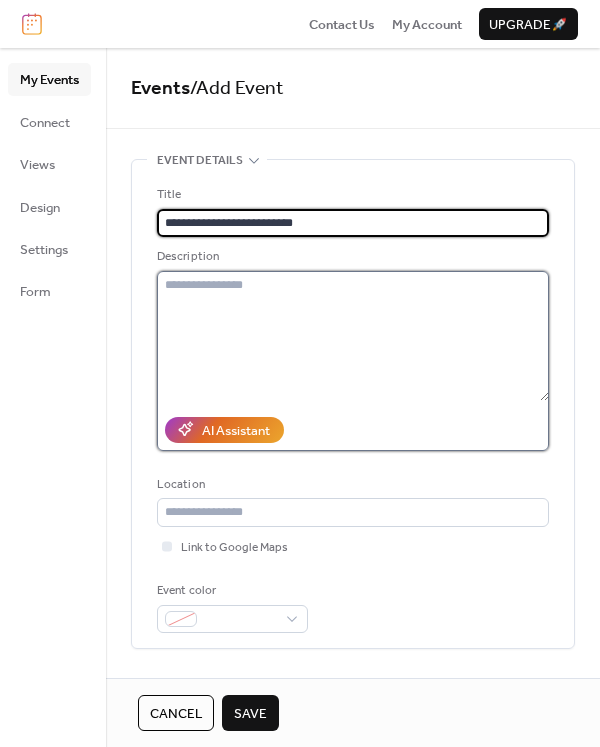 click at bounding box center (353, 336) 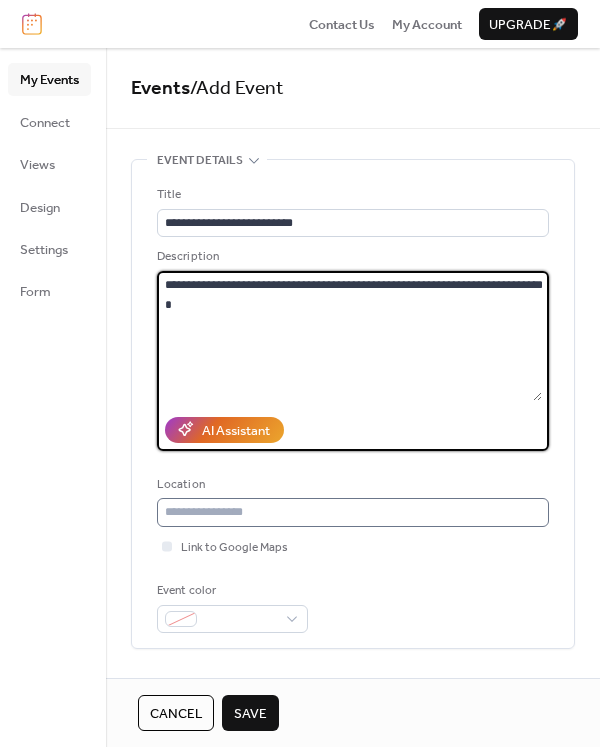 type on "**********" 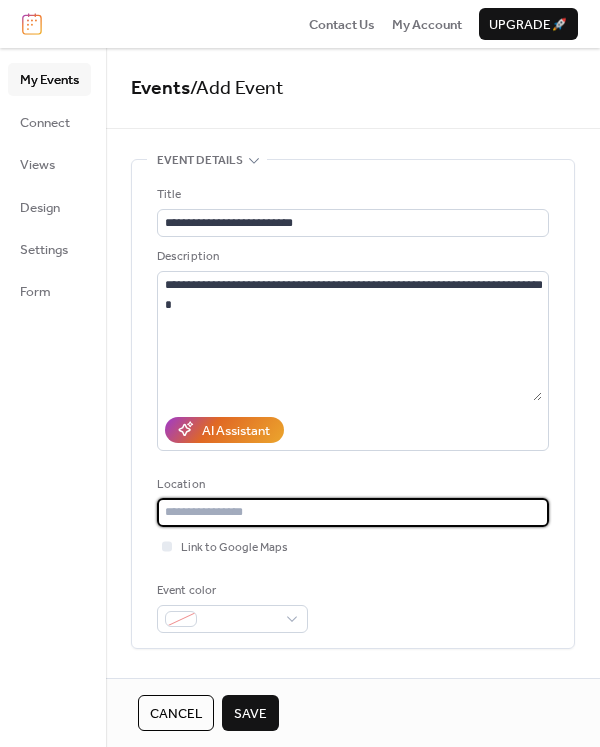 click at bounding box center (353, 512) 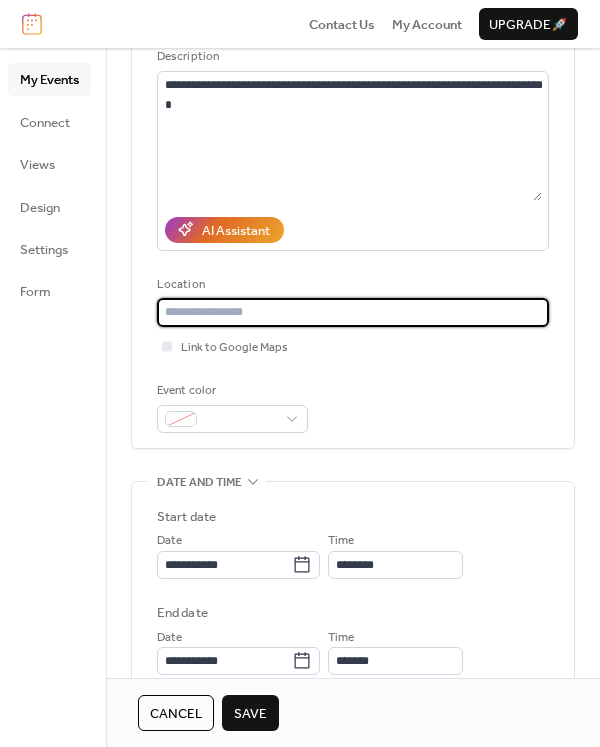 scroll, scrollTop: 400, scrollLeft: 0, axis: vertical 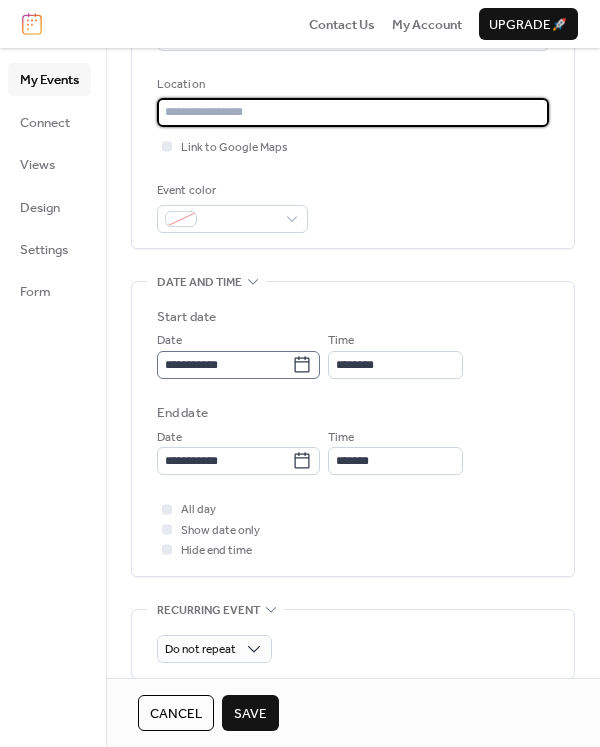click 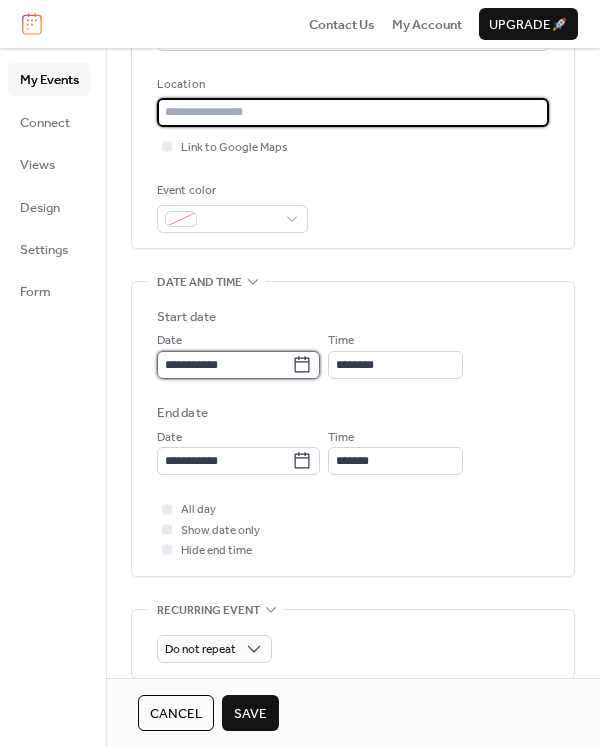 click on "**********" at bounding box center [224, 365] 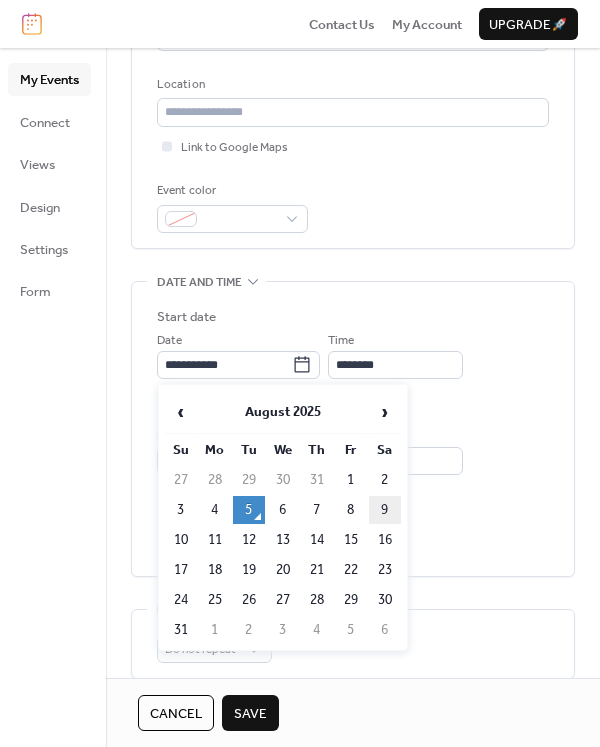 click on "9" at bounding box center (385, 510) 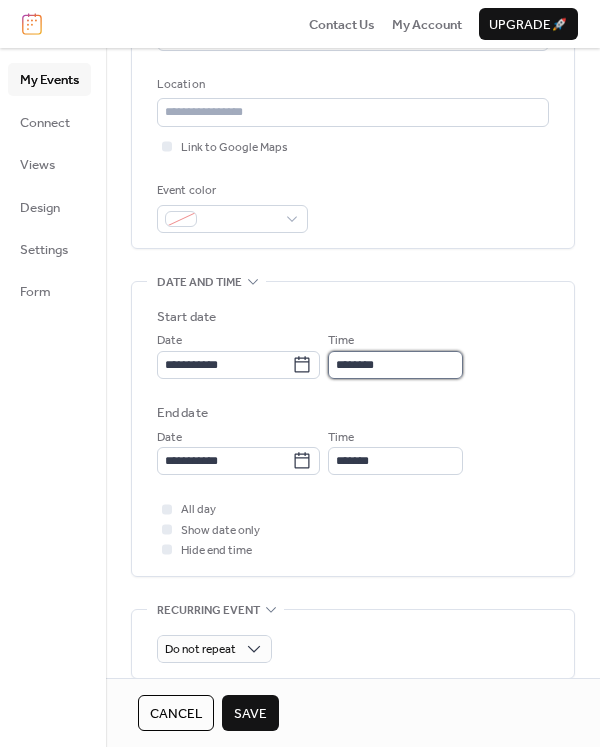 click on "********" at bounding box center (395, 365) 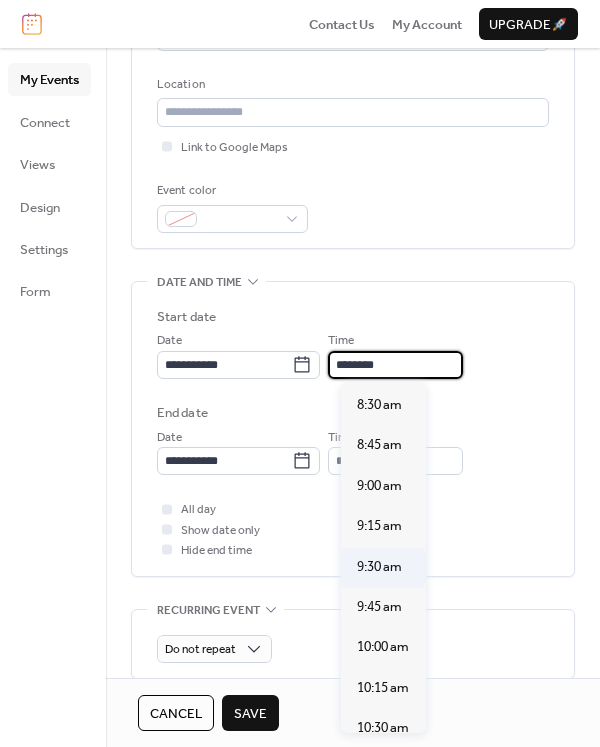 scroll, scrollTop: 1340, scrollLeft: 0, axis: vertical 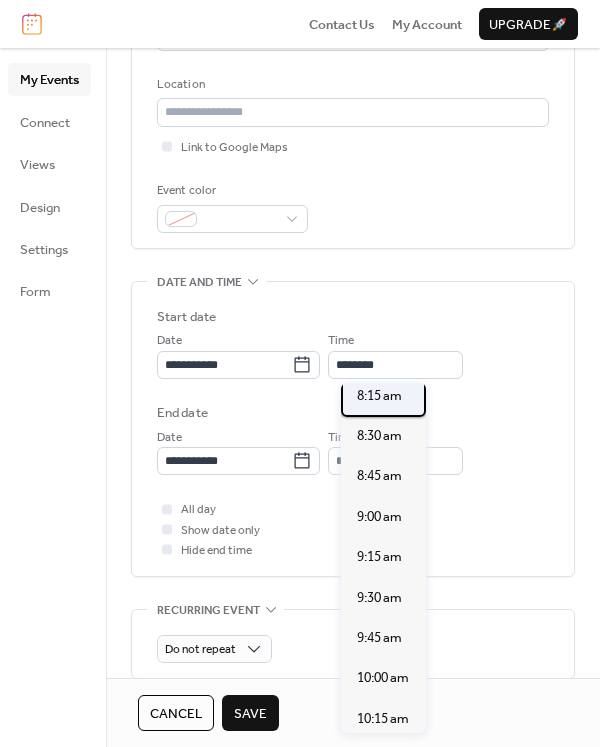 click on "8:15 am" at bounding box center [379, 396] 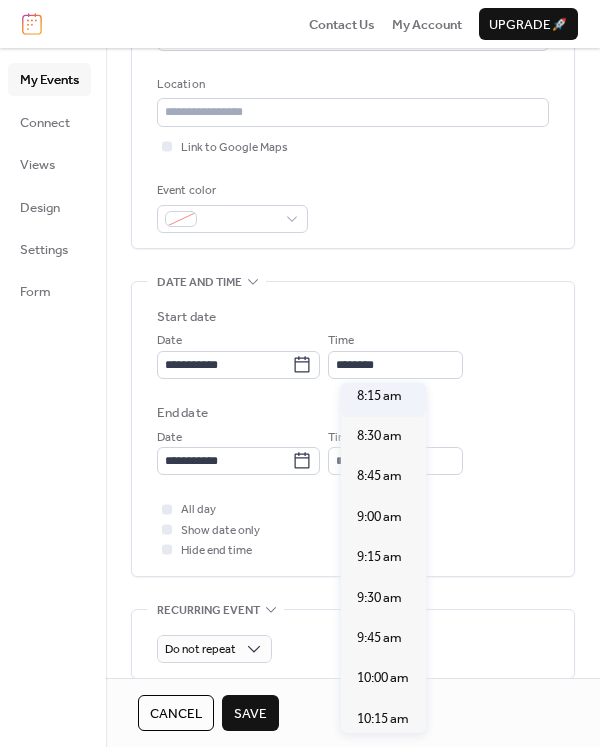 type on "*******" 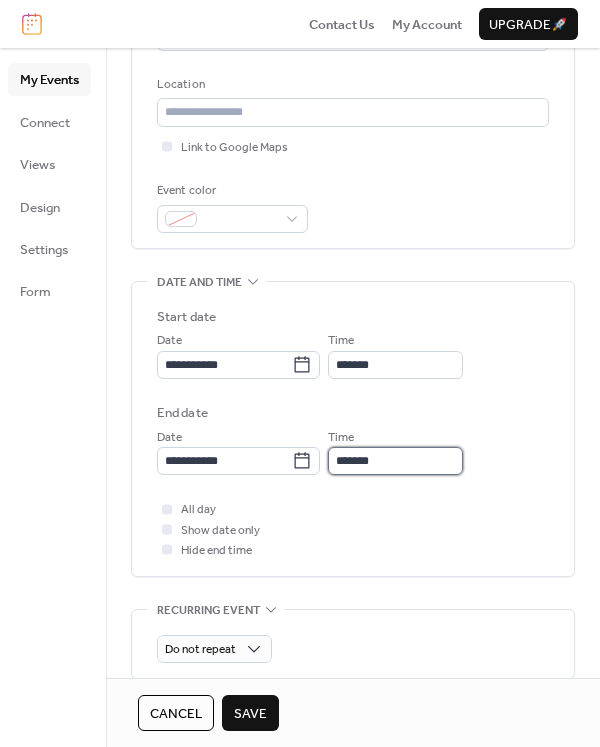 click on "*******" at bounding box center (395, 461) 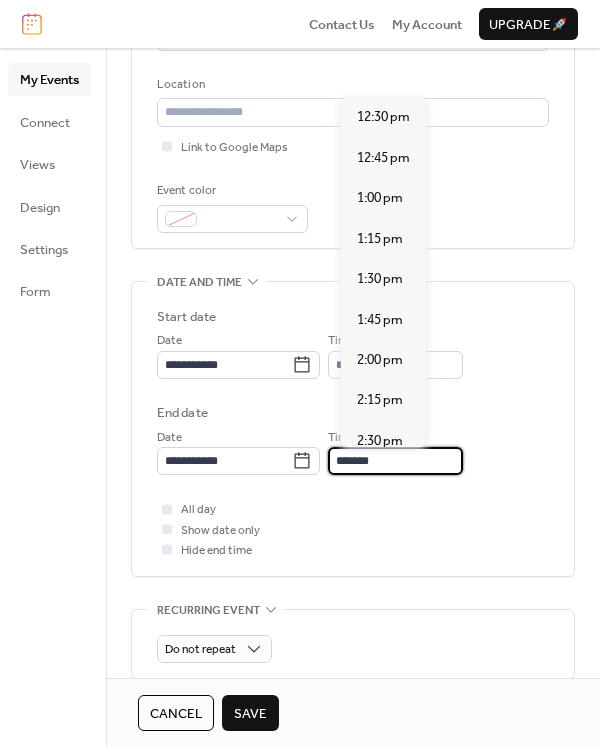 scroll, scrollTop: 700, scrollLeft: 0, axis: vertical 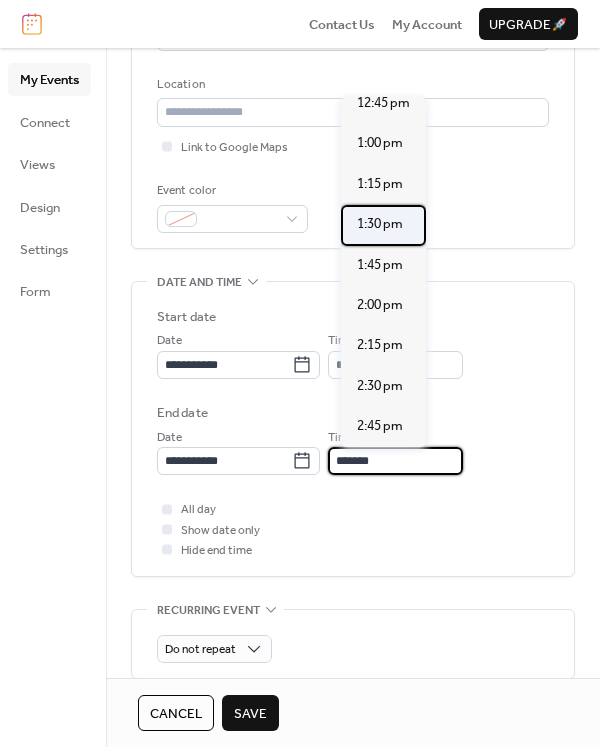 click on "1:30 pm" at bounding box center [380, 224] 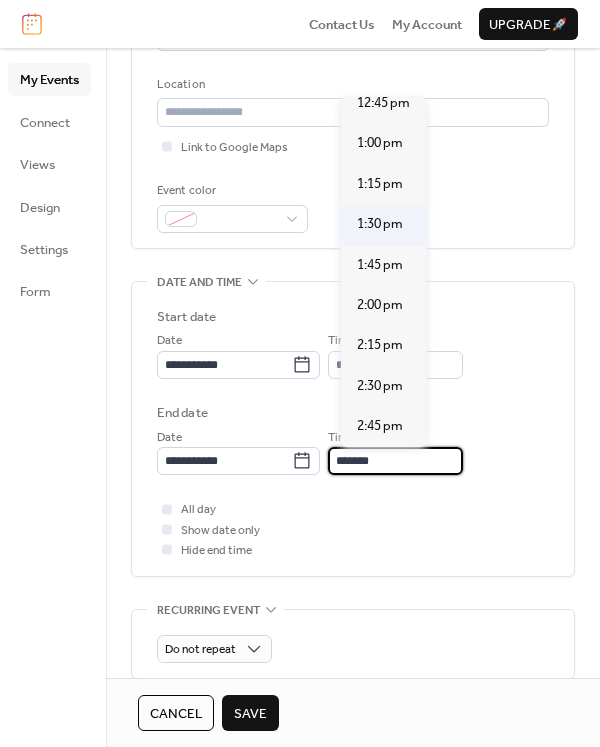 type on "*******" 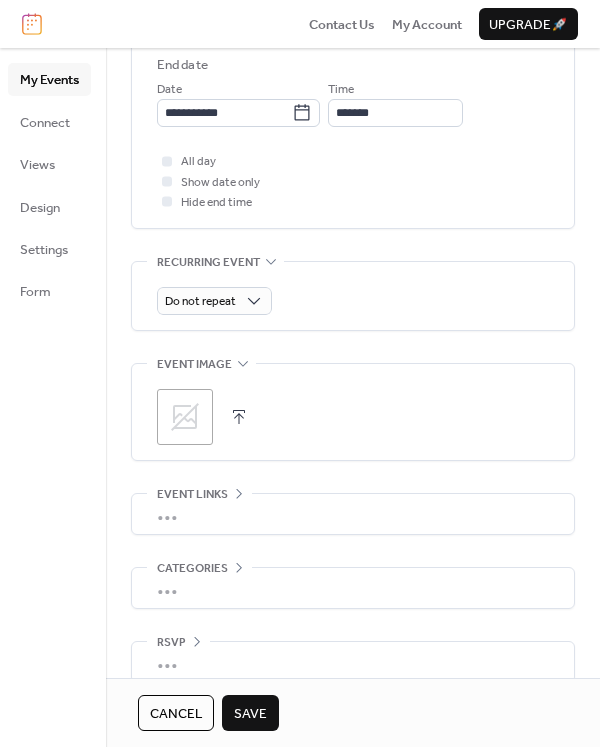 scroll, scrollTop: 773, scrollLeft: 0, axis: vertical 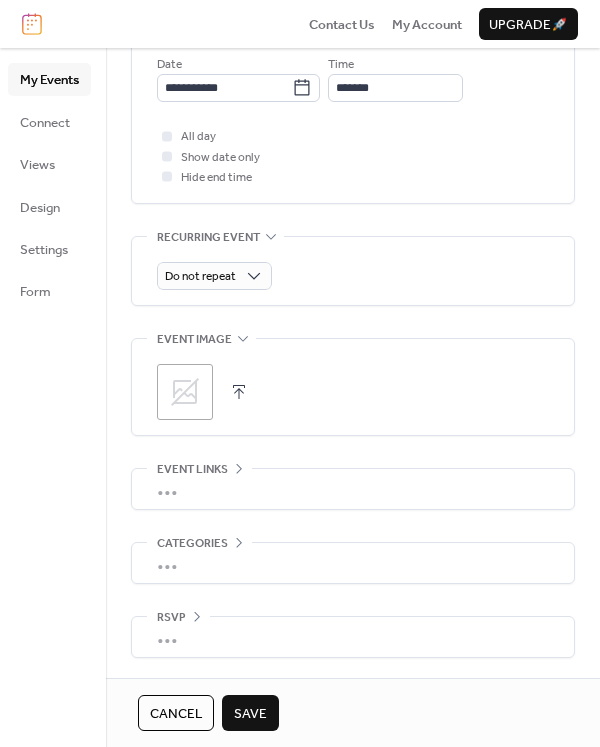 click on "Save" at bounding box center [250, 714] 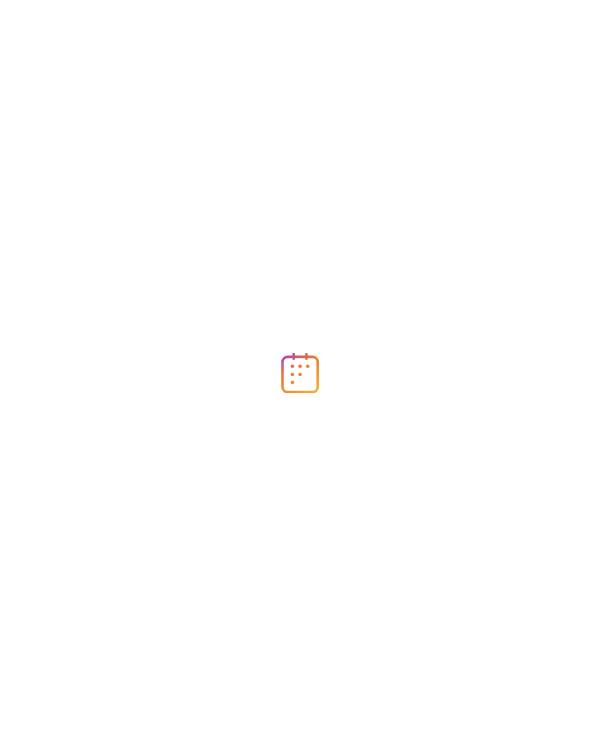 scroll, scrollTop: 0, scrollLeft: 0, axis: both 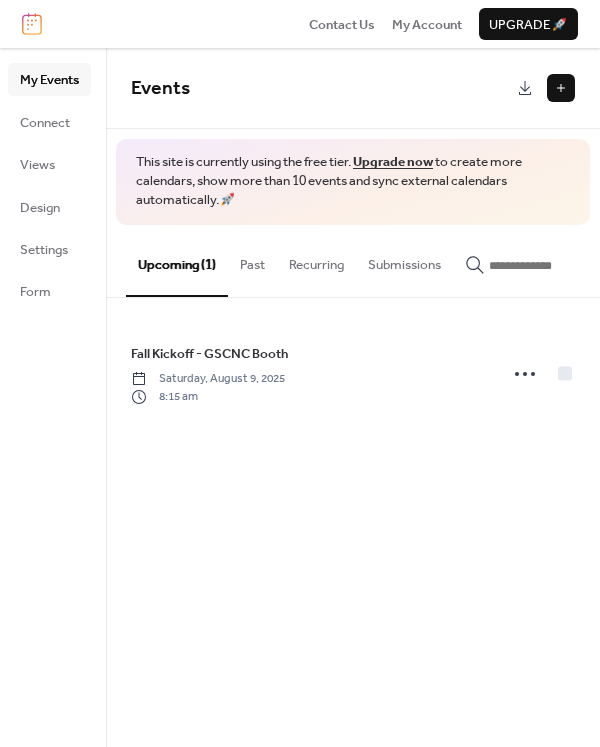 click at bounding box center (561, 88) 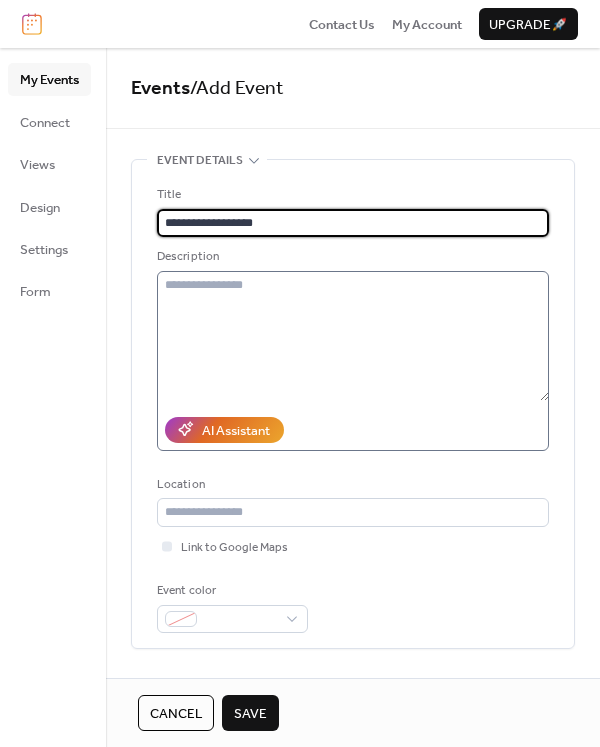 type on "**********" 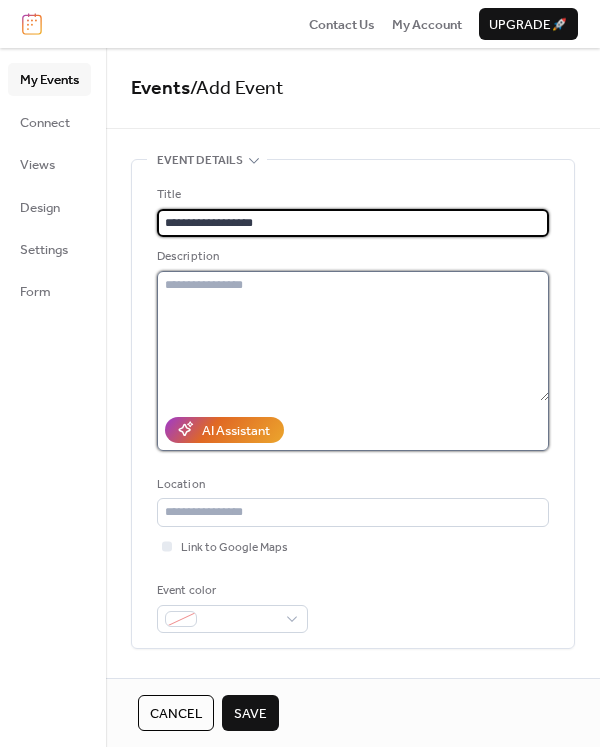 click at bounding box center (353, 336) 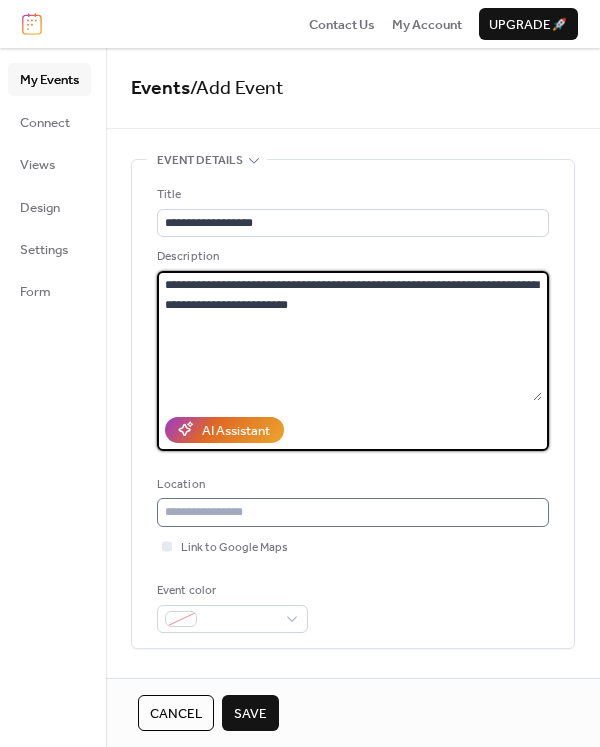 type on "**********" 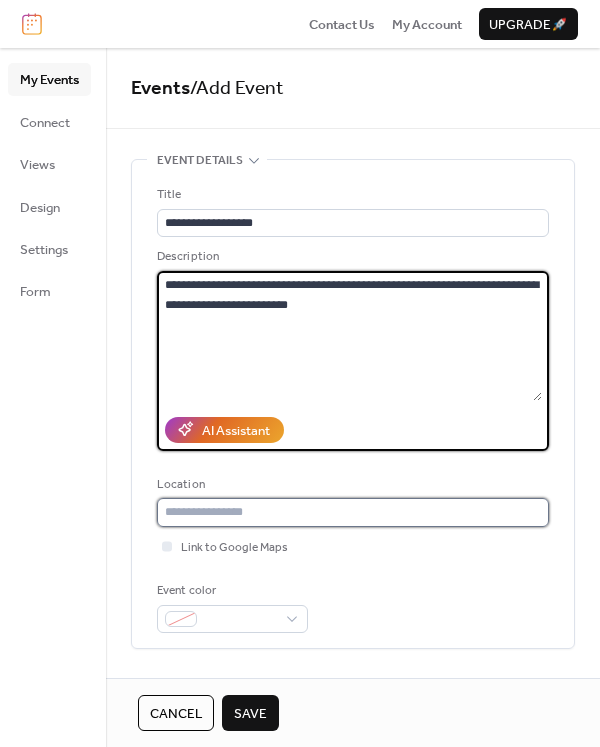 click at bounding box center (353, 512) 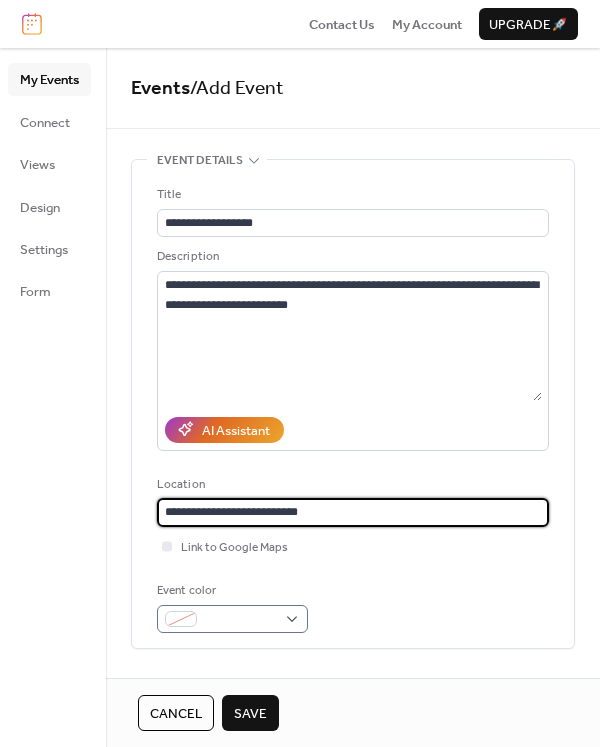 type on "**********" 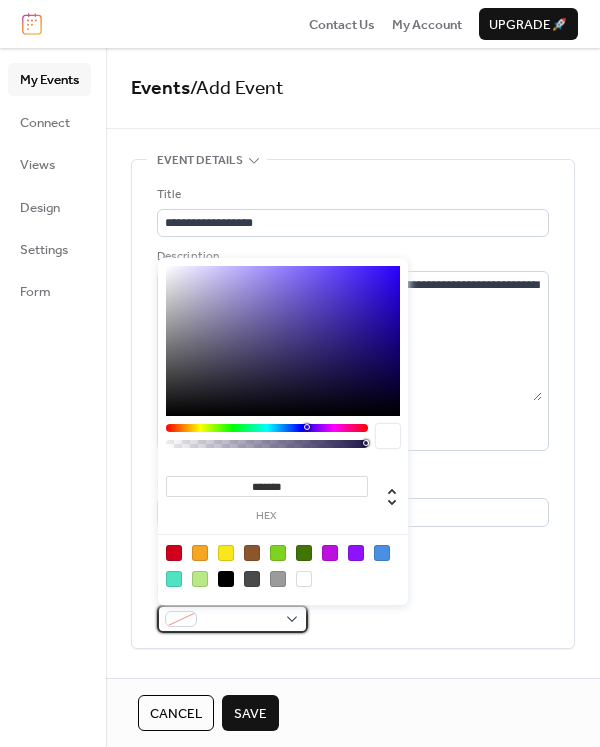 click at bounding box center (232, 619) 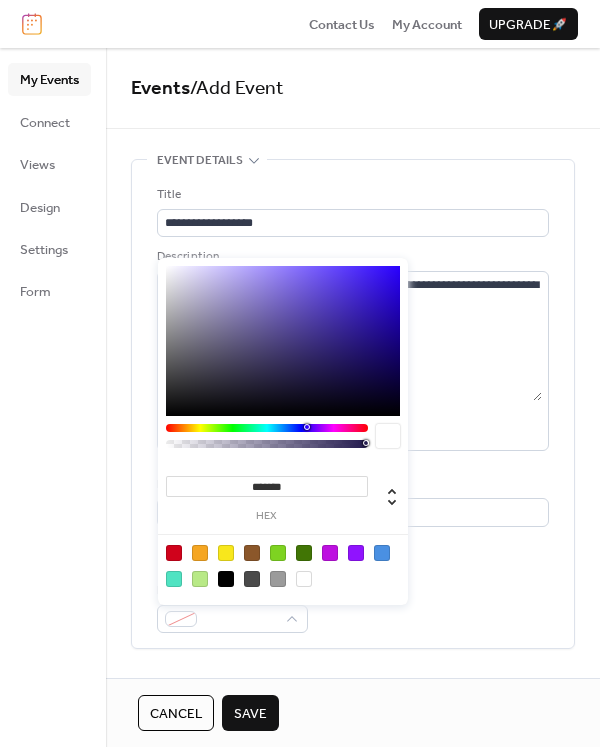 click at bounding box center (278, 553) 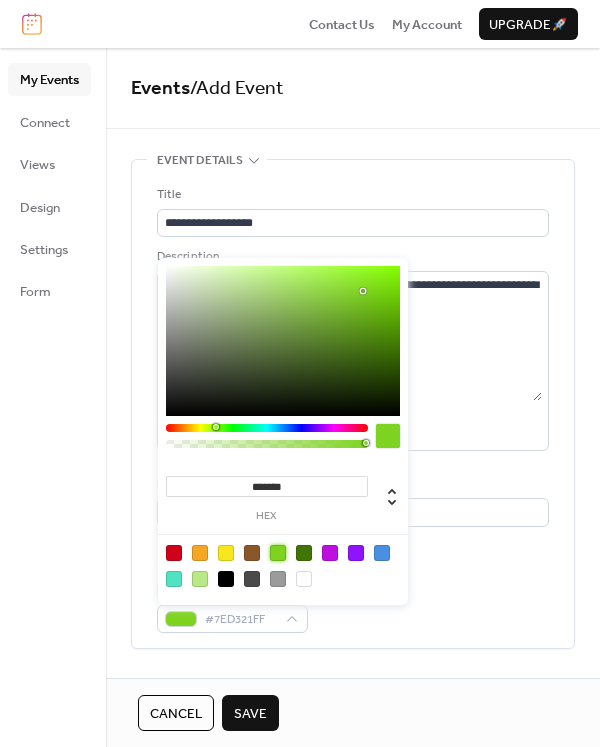 click on "Event color #7ED321FF" at bounding box center [353, 607] 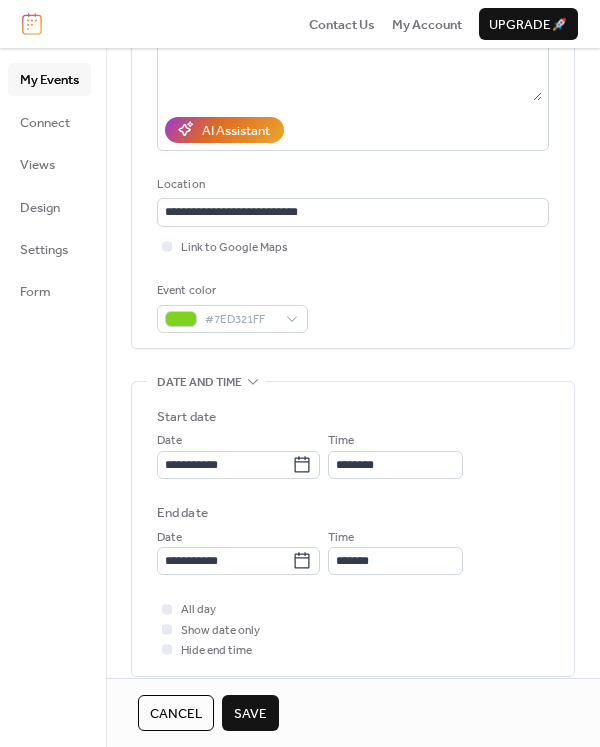 scroll, scrollTop: 500, scrollLeft: 0, axis: vertical 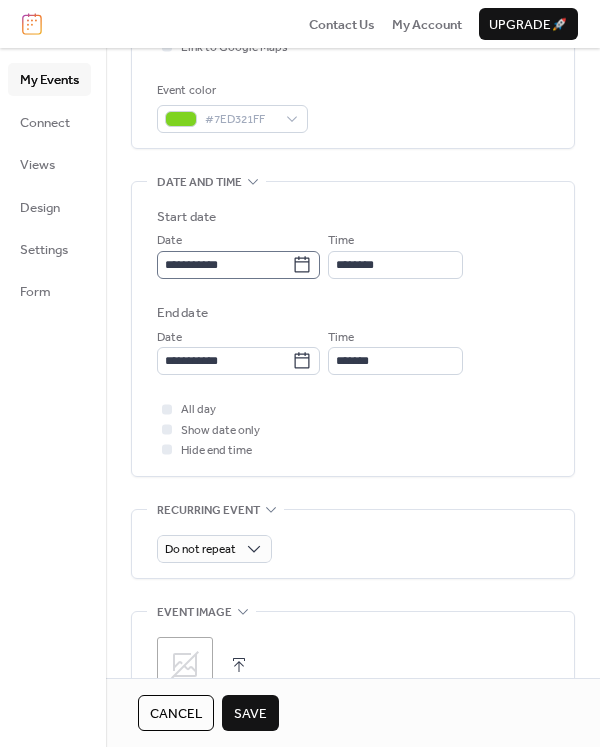 click 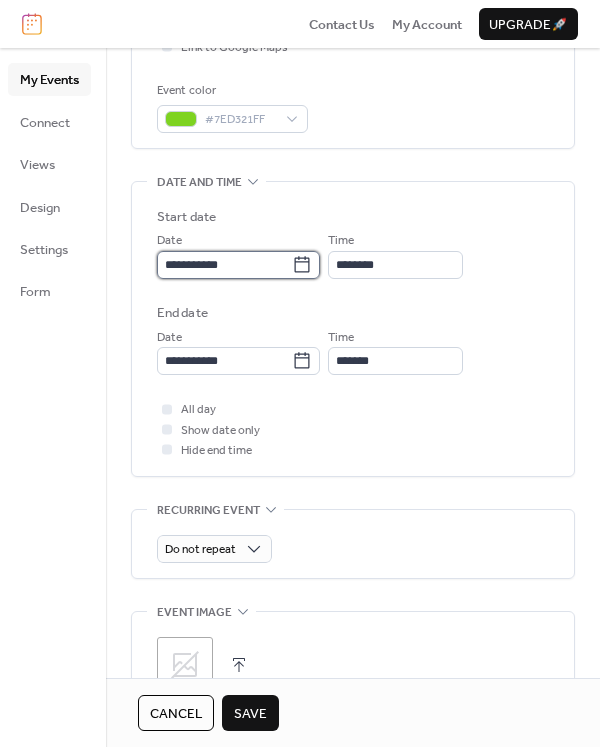 click on "**********" at bounding box center (224, 265) 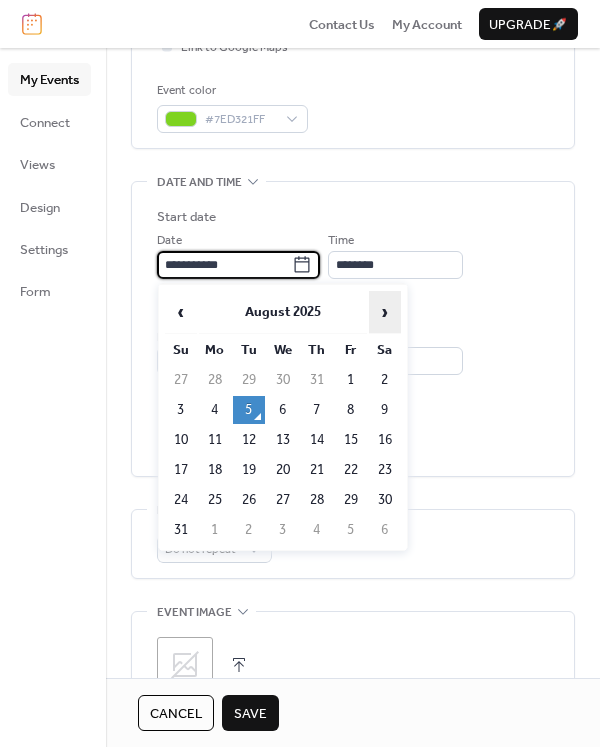click on "›" at bounding box center [385, 312] 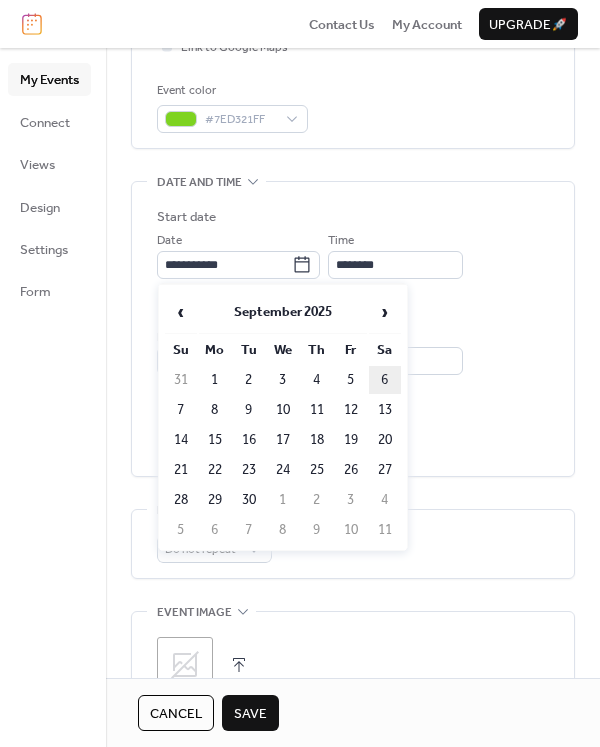 click on "6" at bounding box center [385, 380] 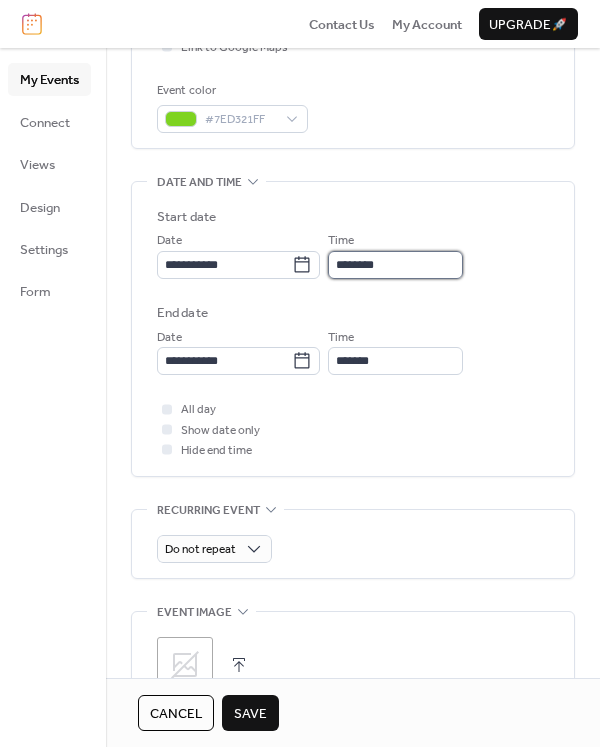 click on "********" at bounding box center [395, 265] 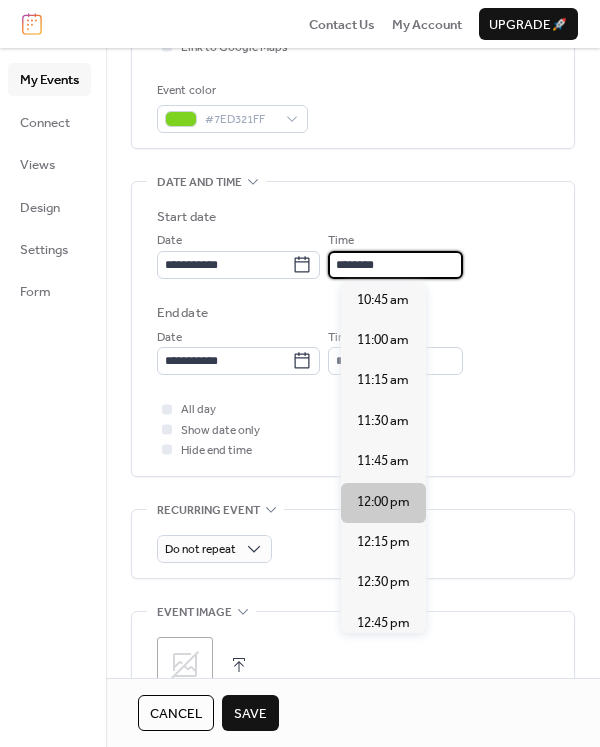 scroll, scrollTop: 1540, scrollLeft: 0, axis: vertical 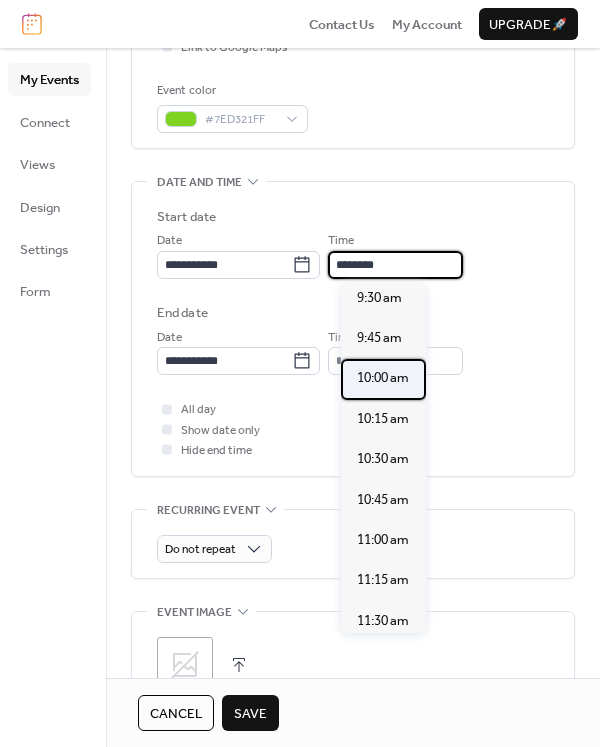 click on "10:00 am" at bounding box center [383, 378] 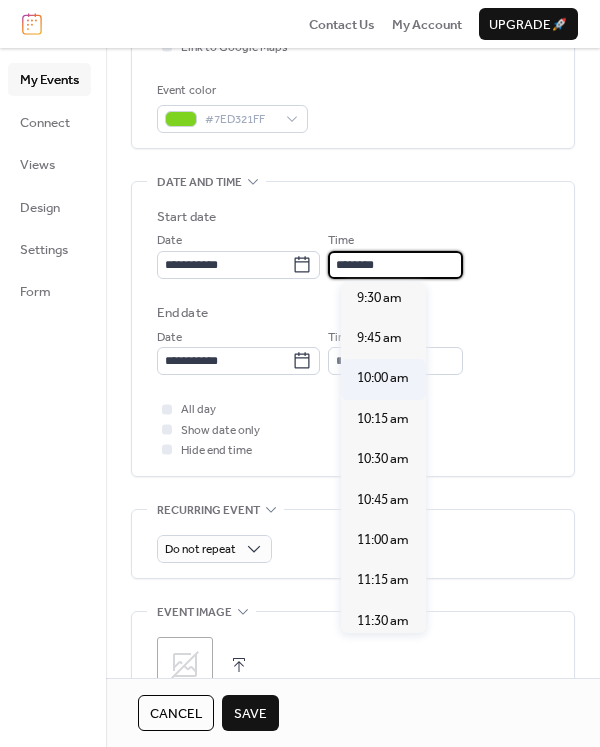 type on "********" 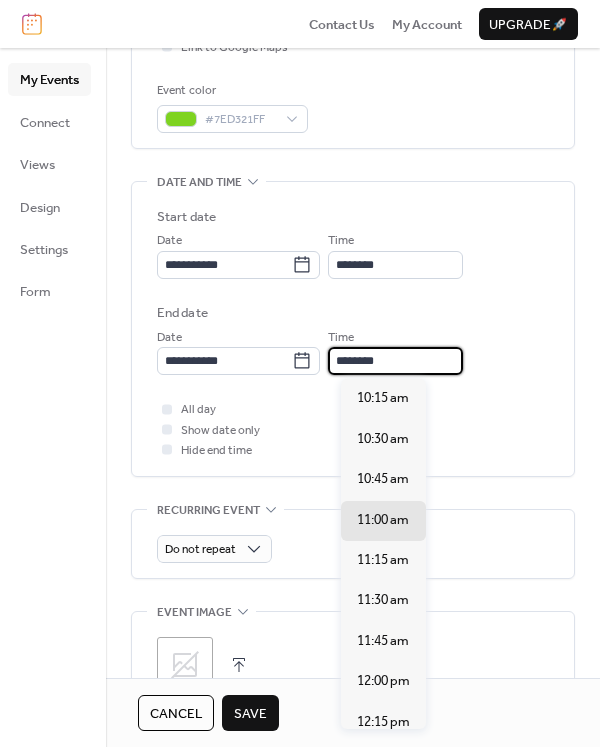 click on "********" at bounding box center [395, 361] 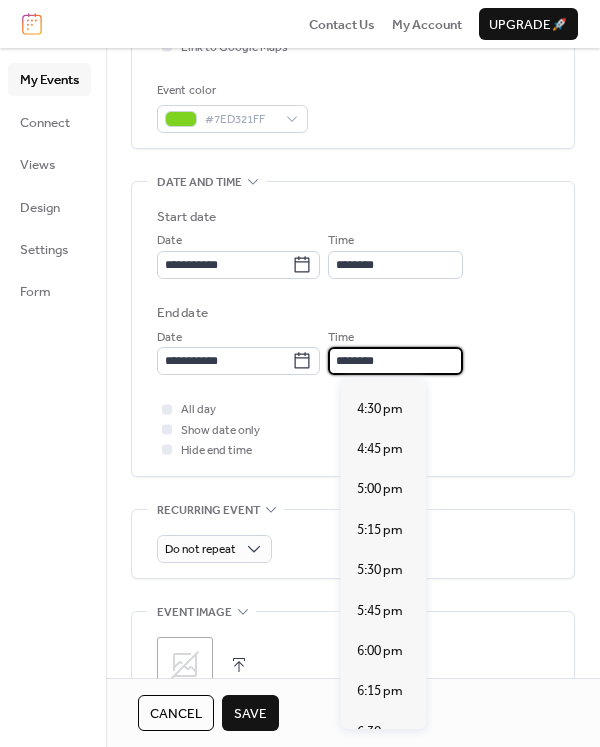 scroll, scrollTop: 1100, scrollLeft: 0, axis: vertical 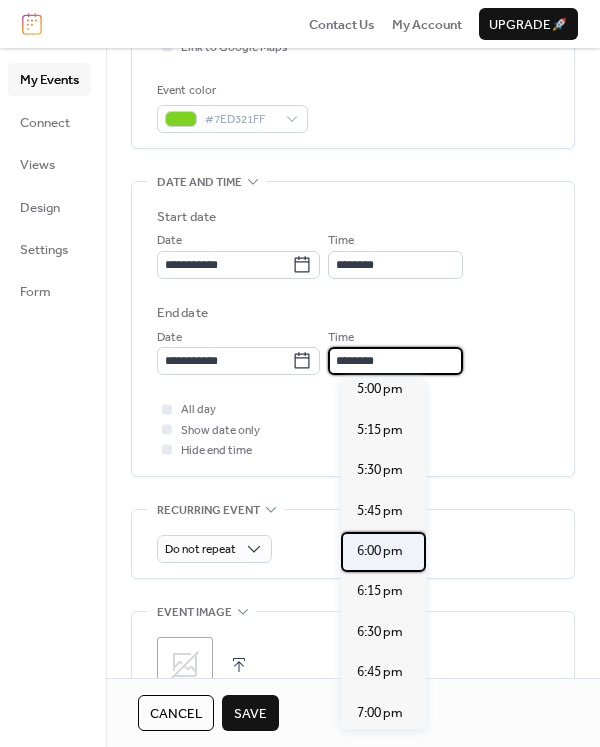 click on "6:00 pm" at bounding box center (380, 551) 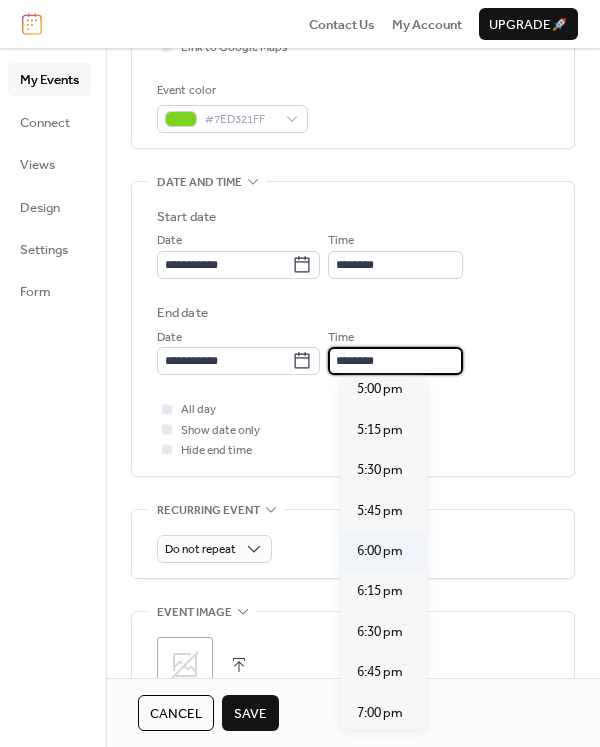 type on "*******" 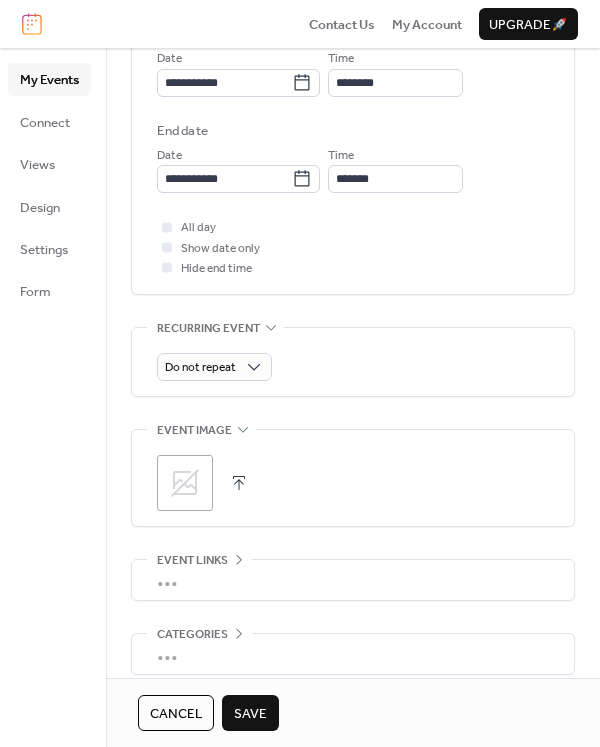scroll, scrollTop: 773, scrollLeft: 0, axis: vertical 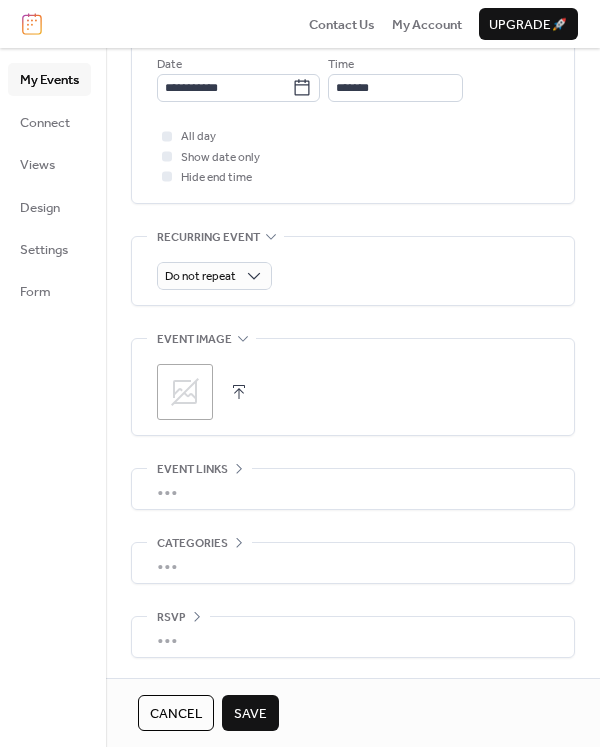 click on "•••" at bounding box center [353, 489] 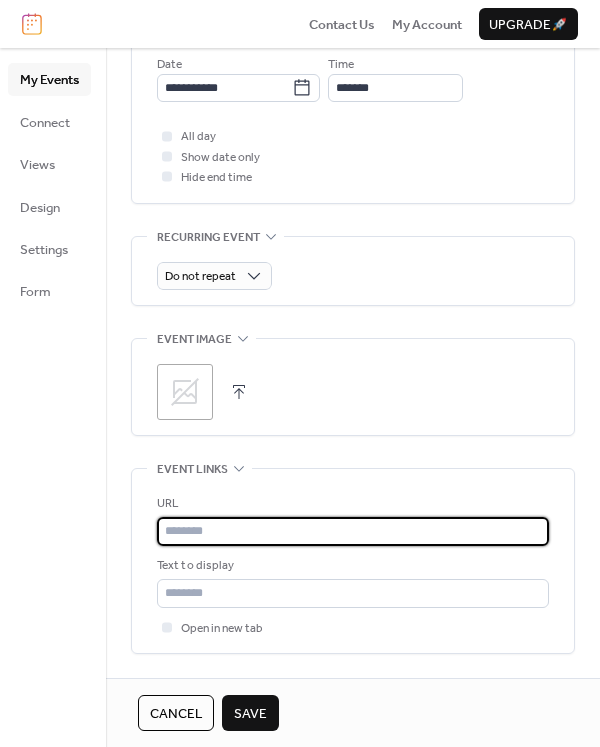 paste on "**********" 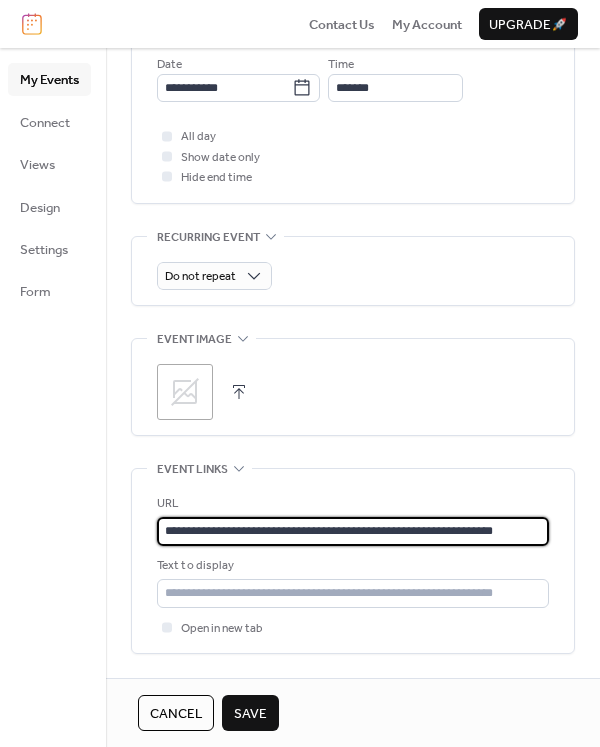 scroll, scrollTop: 0, scrollLeft: 33, axis: horizontal 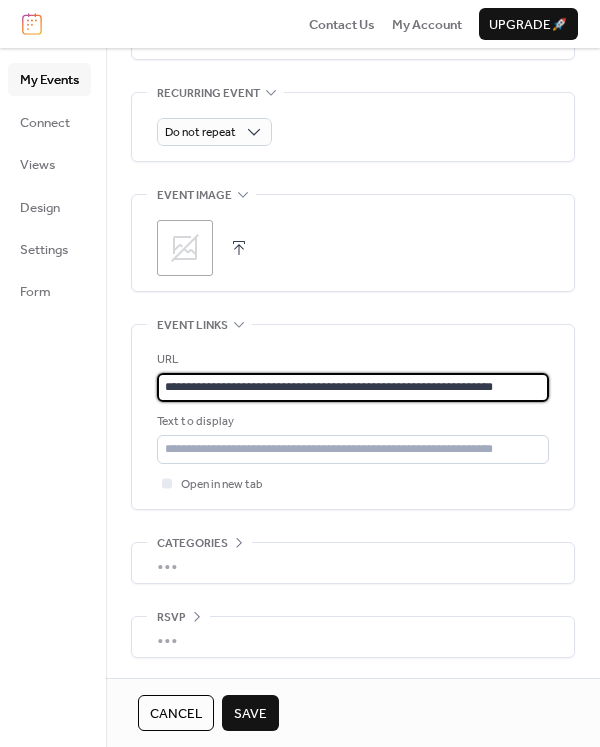 type on "**********" 